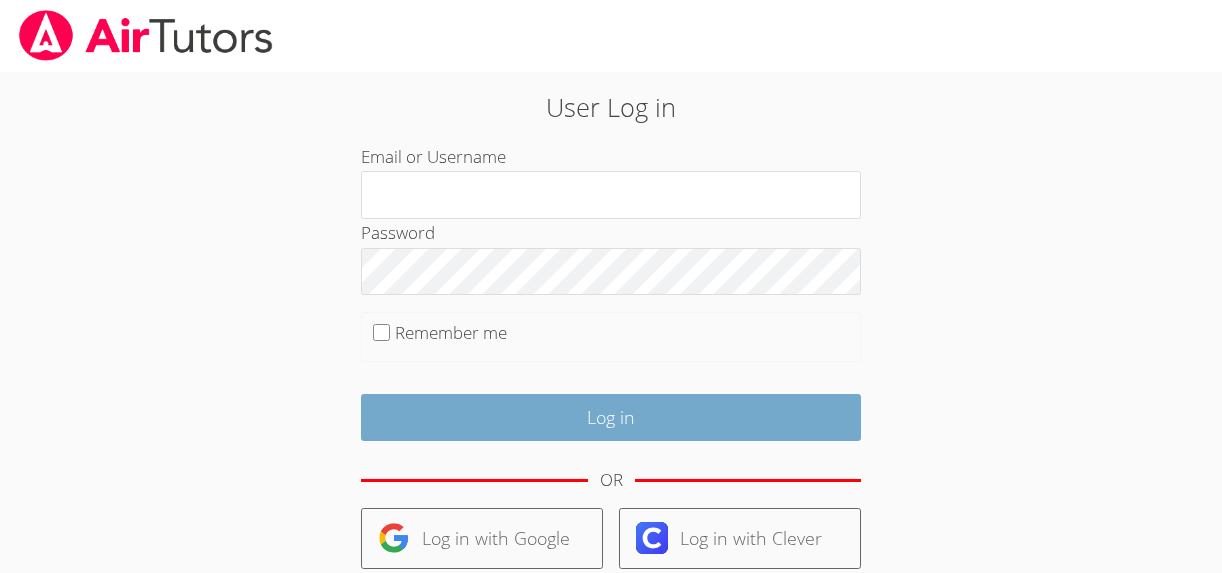 scroll, scrollTop: 234, scrollLeft: 0, axis: vertical 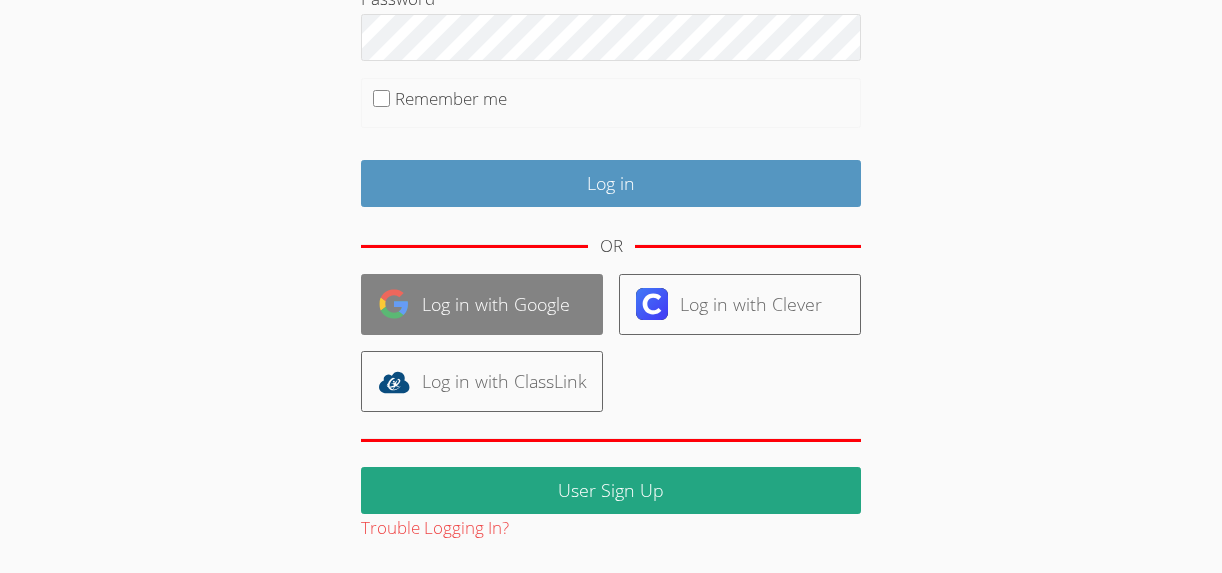 click on "Log in with Google" at bounding box center (482, 304) 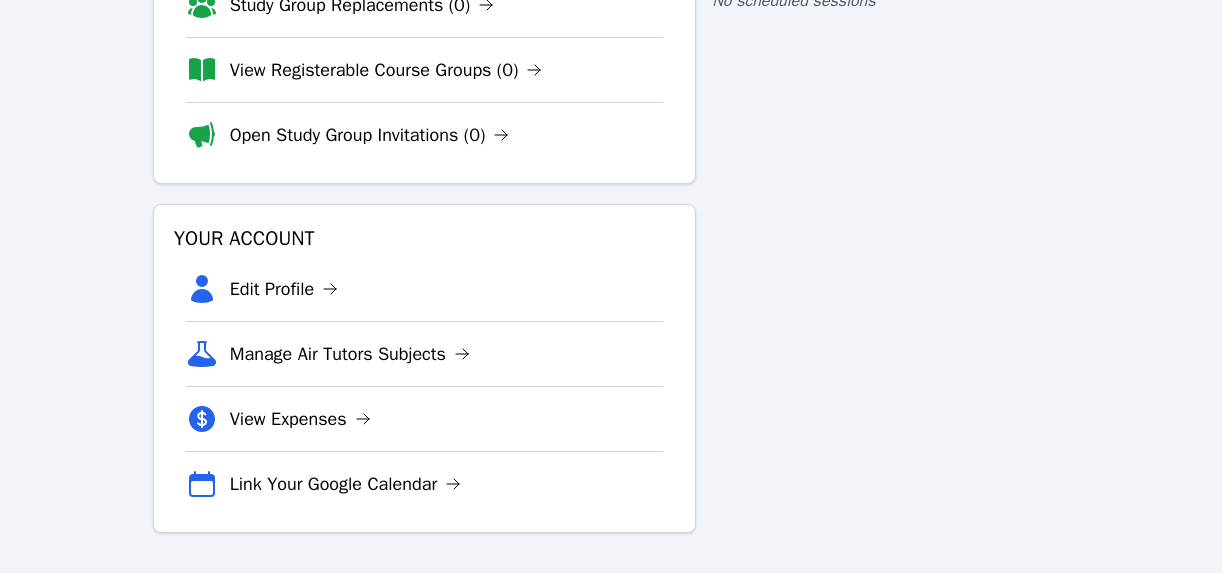 scroll, scrollTop: 0, scrollLeft: 0, axis: both 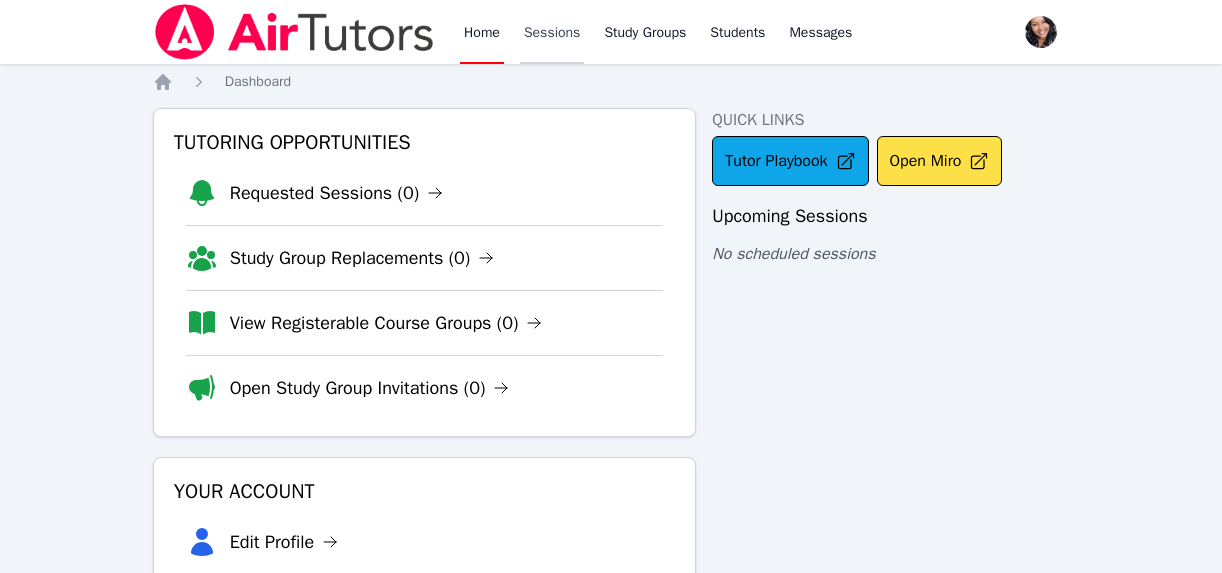 click on "Sessions" at bounding box center [552, 32] 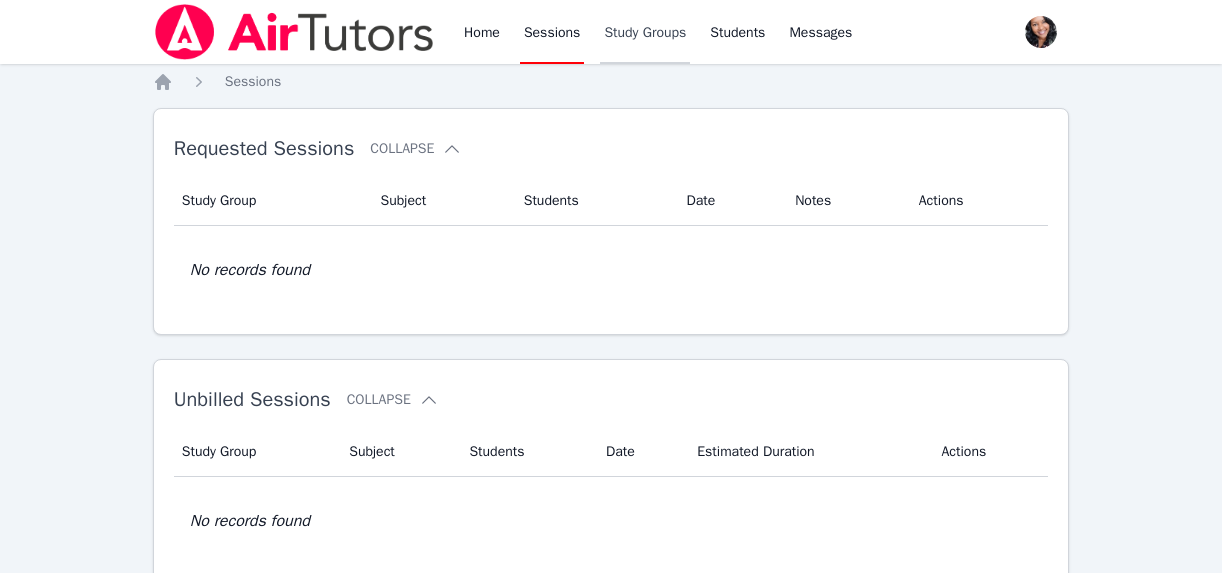 click on "Study Groups" at bounding box center [645, 32] 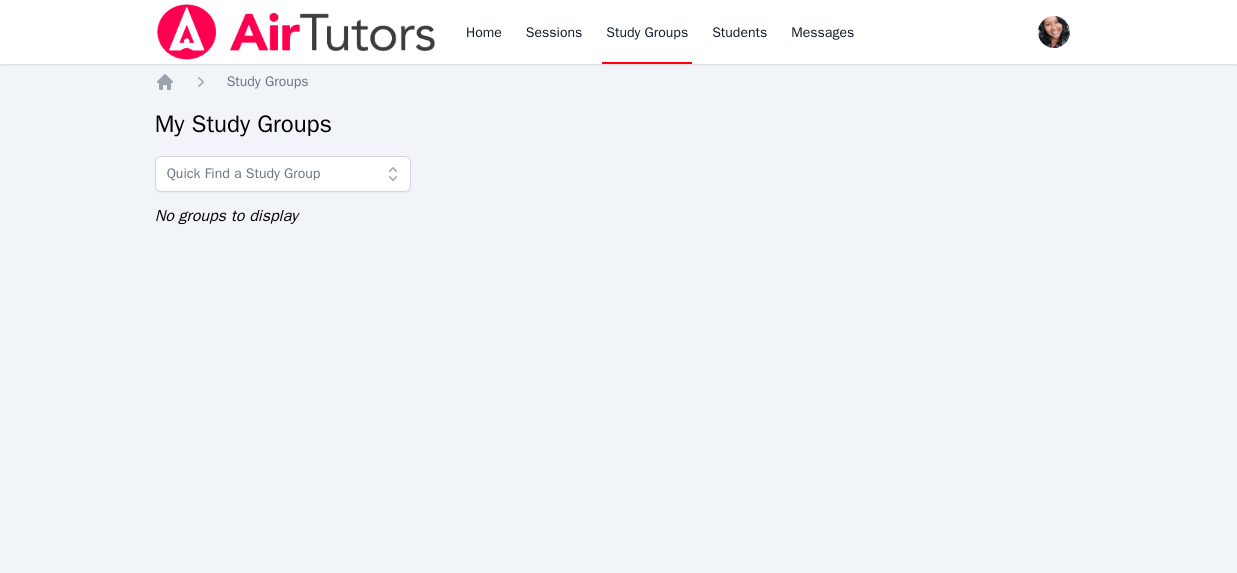 click on "Study Groups" at bounding box center [647, 32] 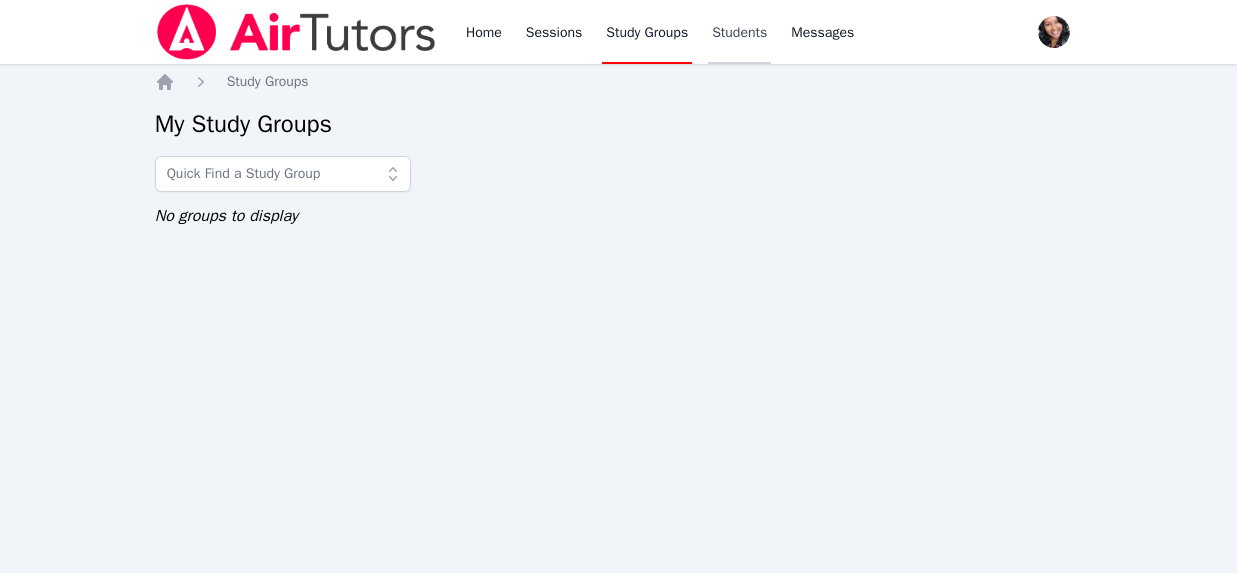 click on "Students" at bounding box center (739, 32) 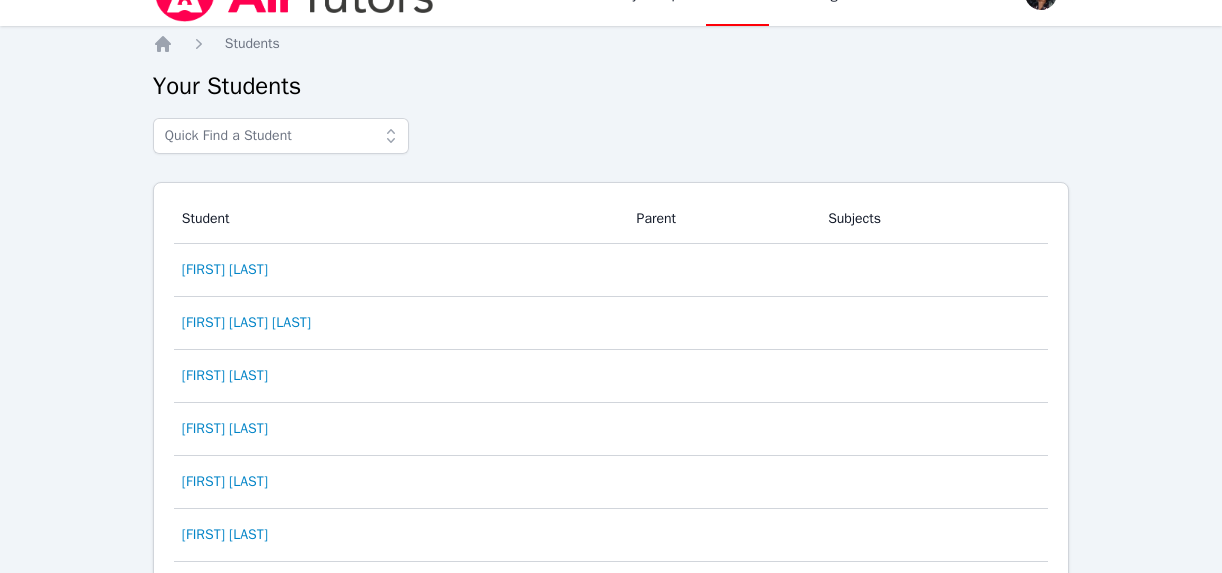 scroll, scrollTop: 0, scrollLeft: 0, axis: both 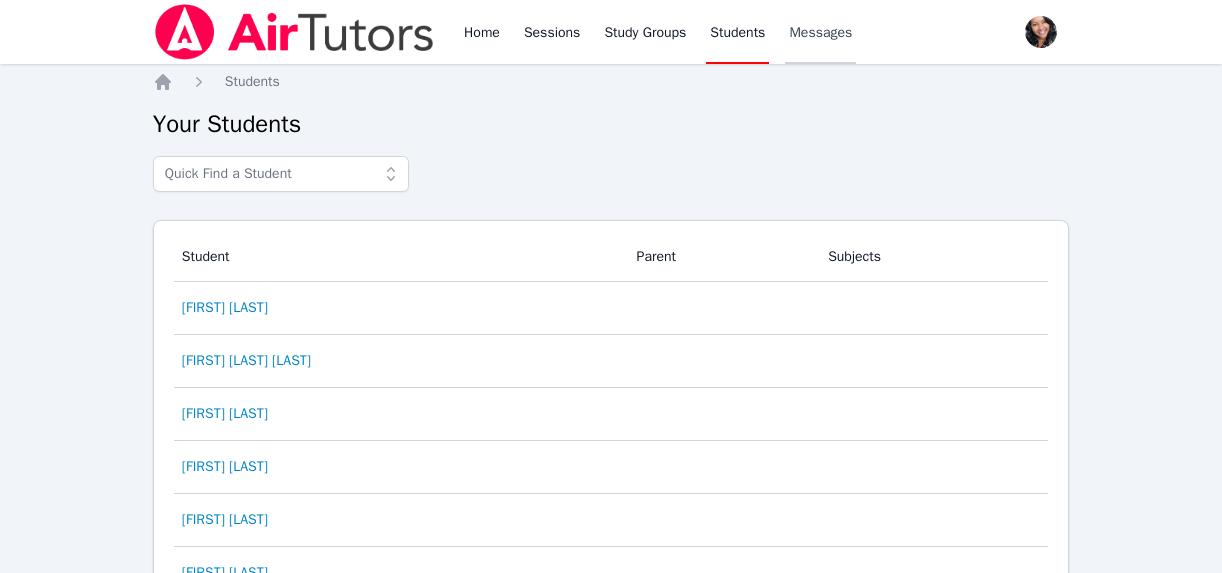 click on "Messages" at bounding box center (820, 32) 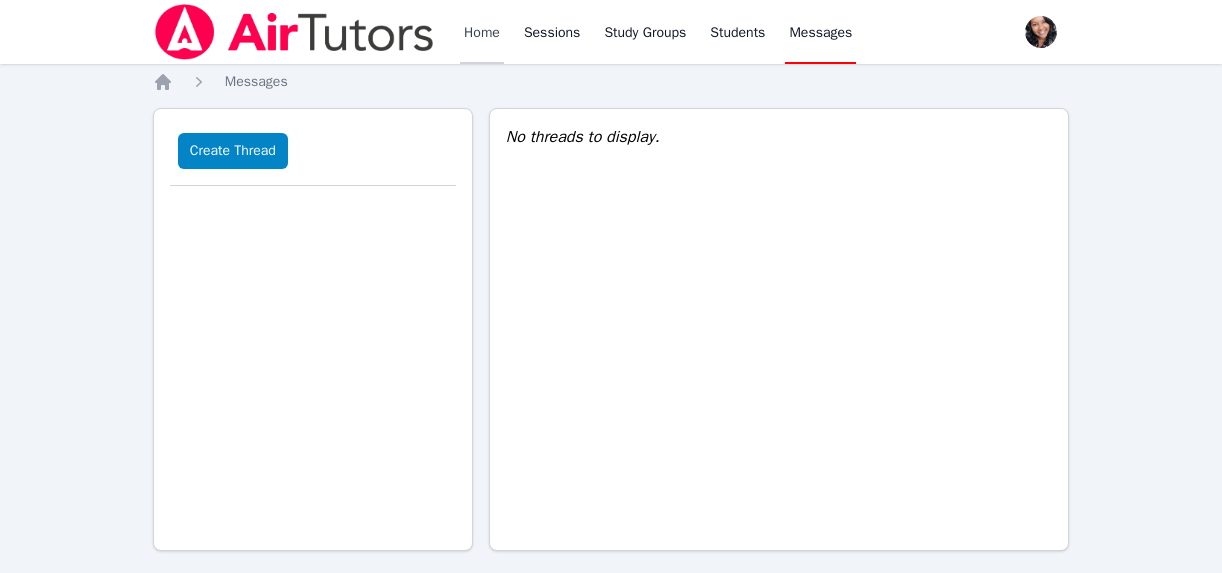 click on "Home" at bounding box center (482, 32) 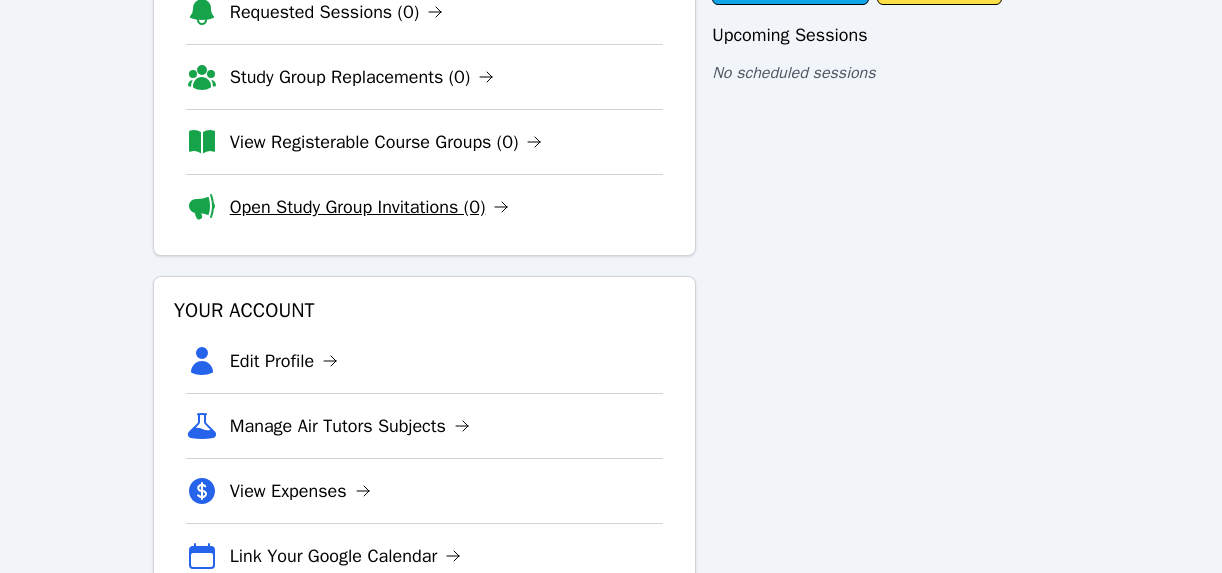 scroll, scrollTop: 253, scrollLeft: 0, axis: vertical 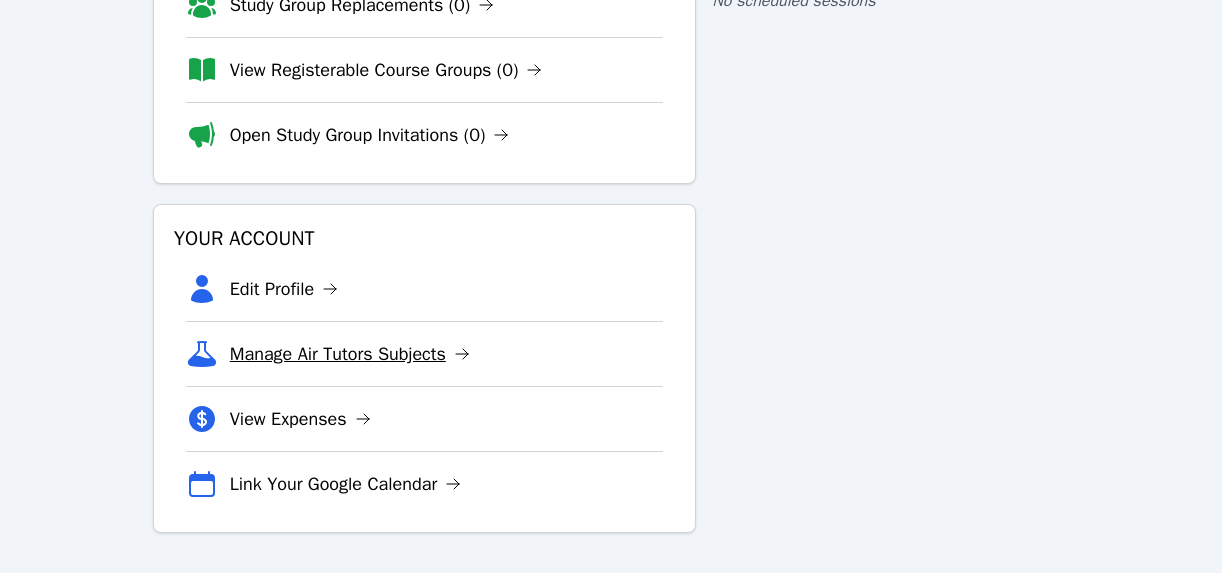 click on "Manage Air Tutors Subjects" at bounding box center [350, 354] 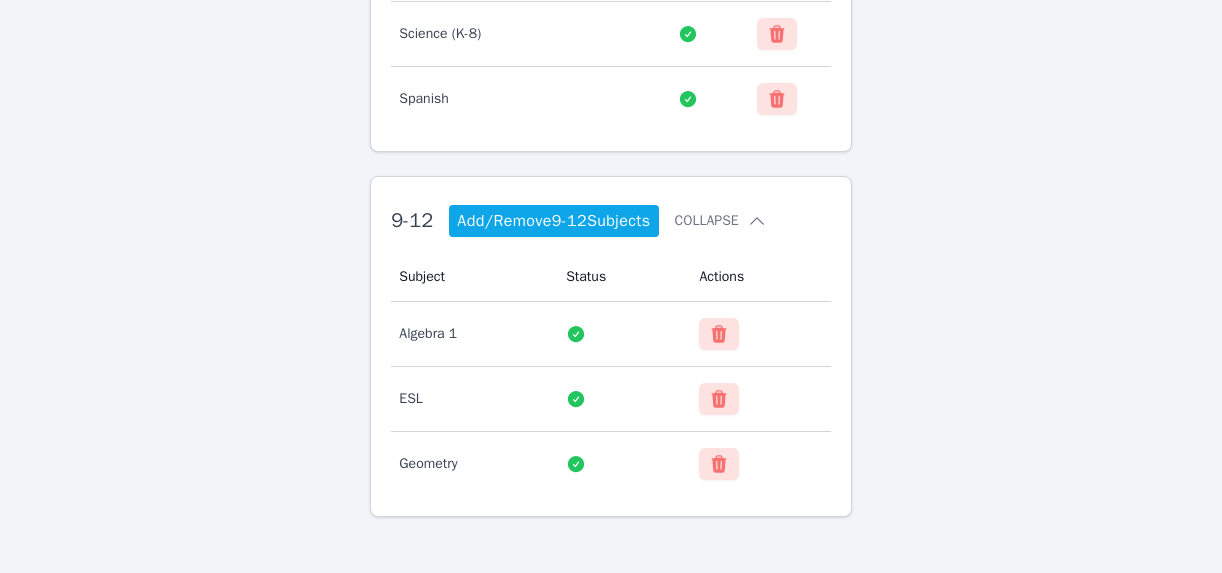 scroll, scrollTop: 541, scrollLeft: 0, axis: vertical 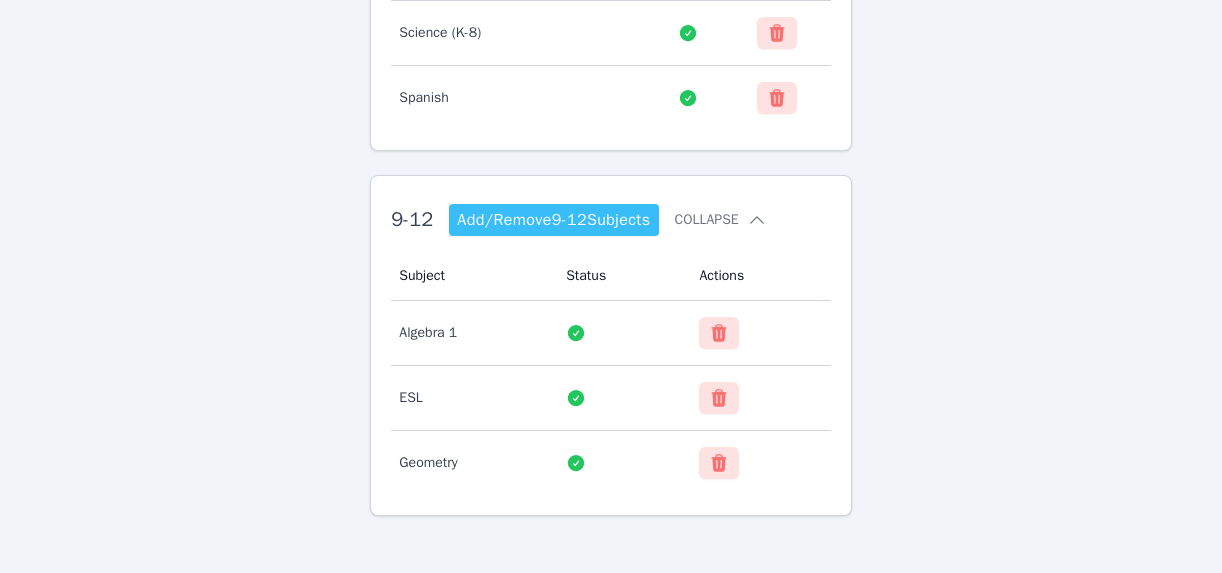 click on "Add/Remove  9-12  Subjects" at bounding box center [553, 220] 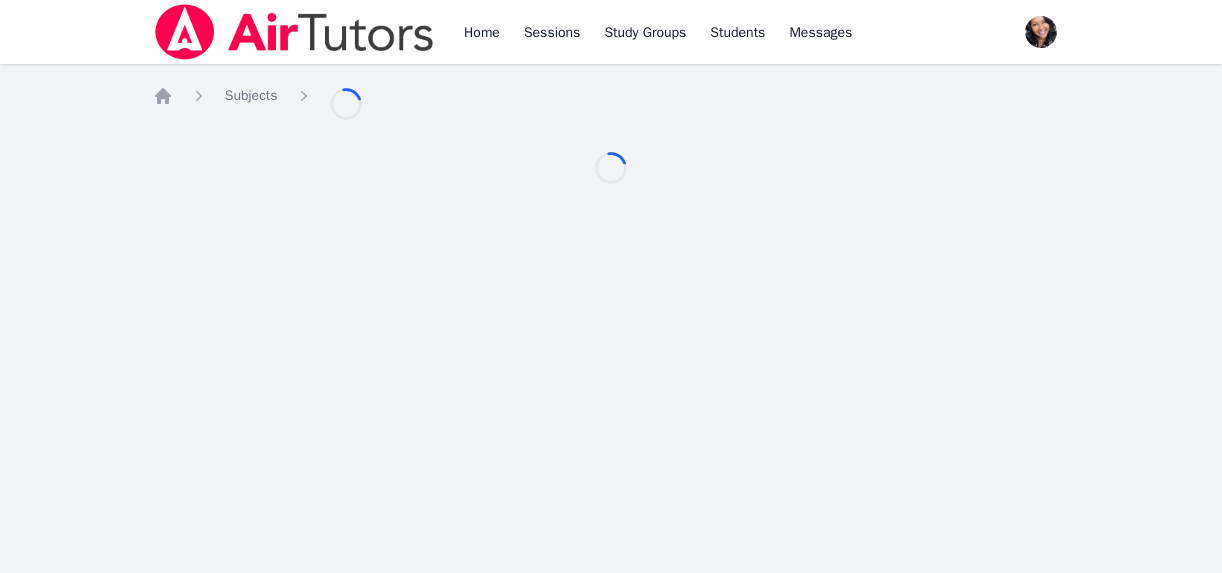 scroll, scrollTop: 0, scrollLeft: 0, axis: both 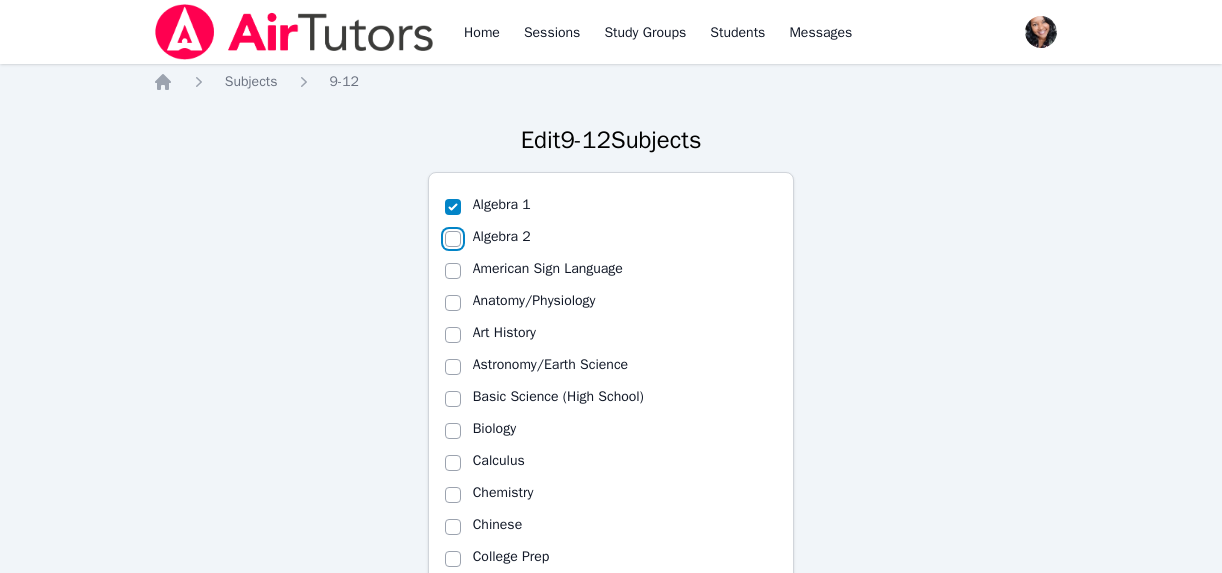 click on "Algebra 2" at bounding box center (453, 239) 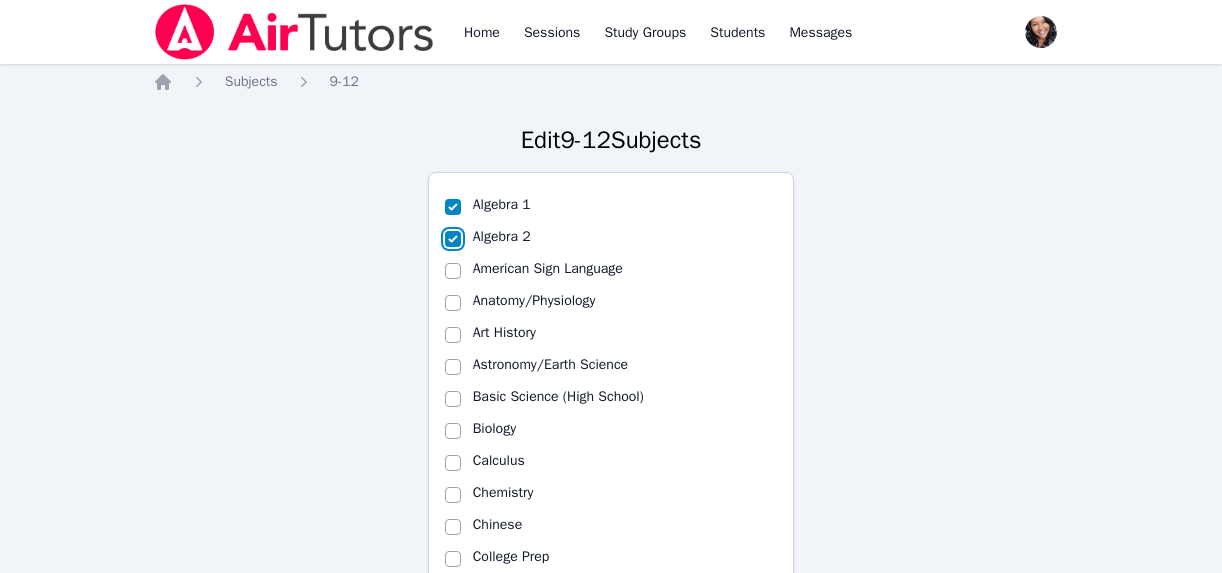 checkbox on "true" 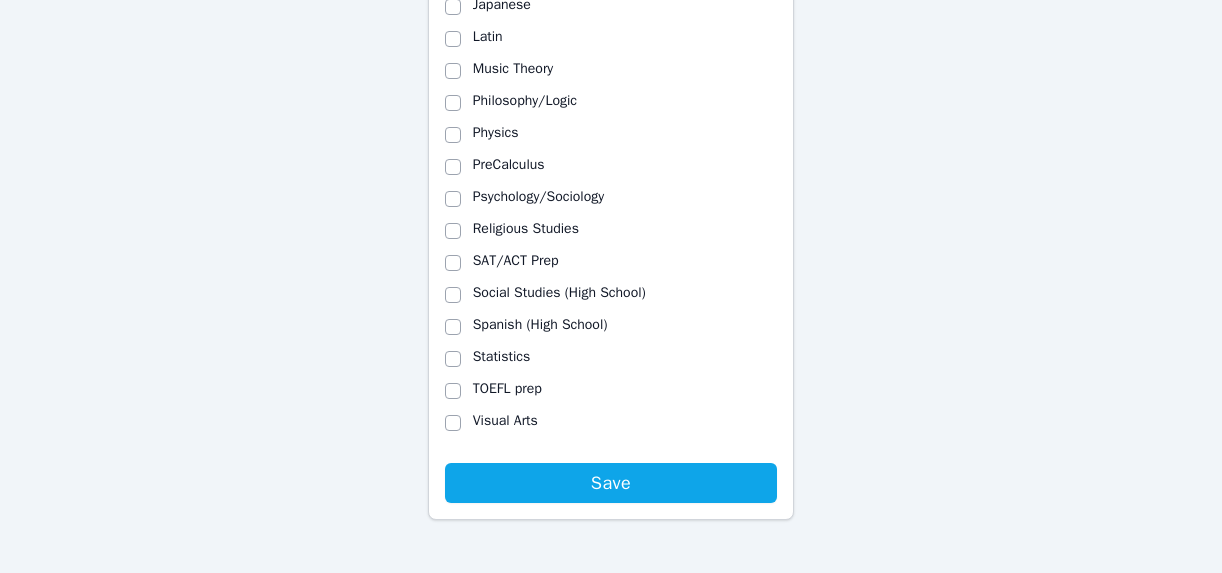 scroll, scrollTop: 1289, scrollLeft: 0, axis: vertical 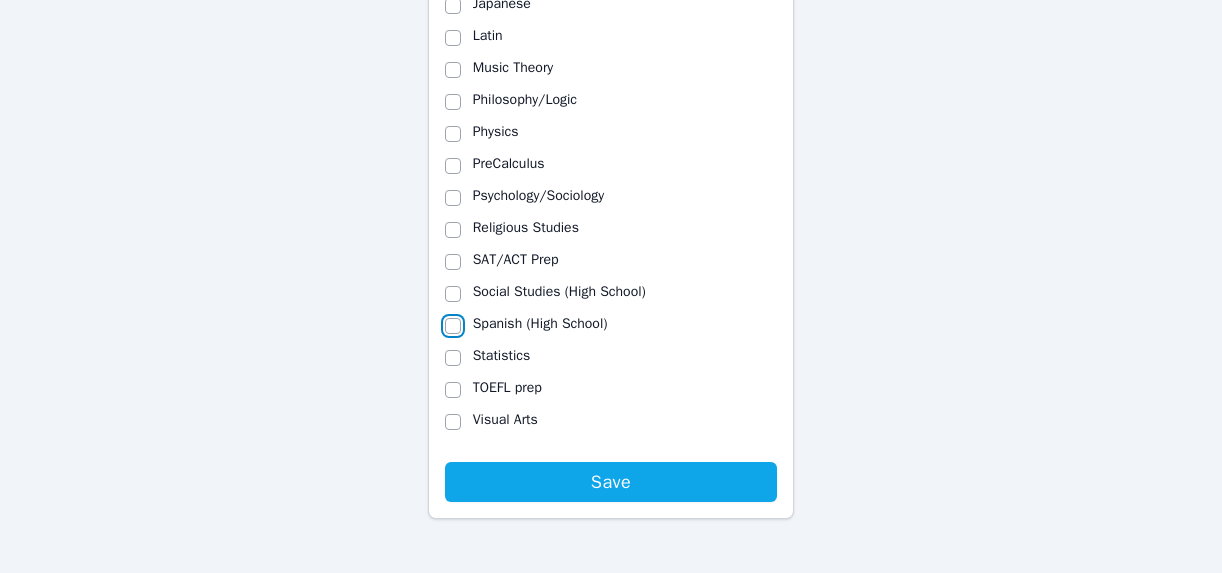 click on "Spanish (High School)" at bounding box center (453, 326) 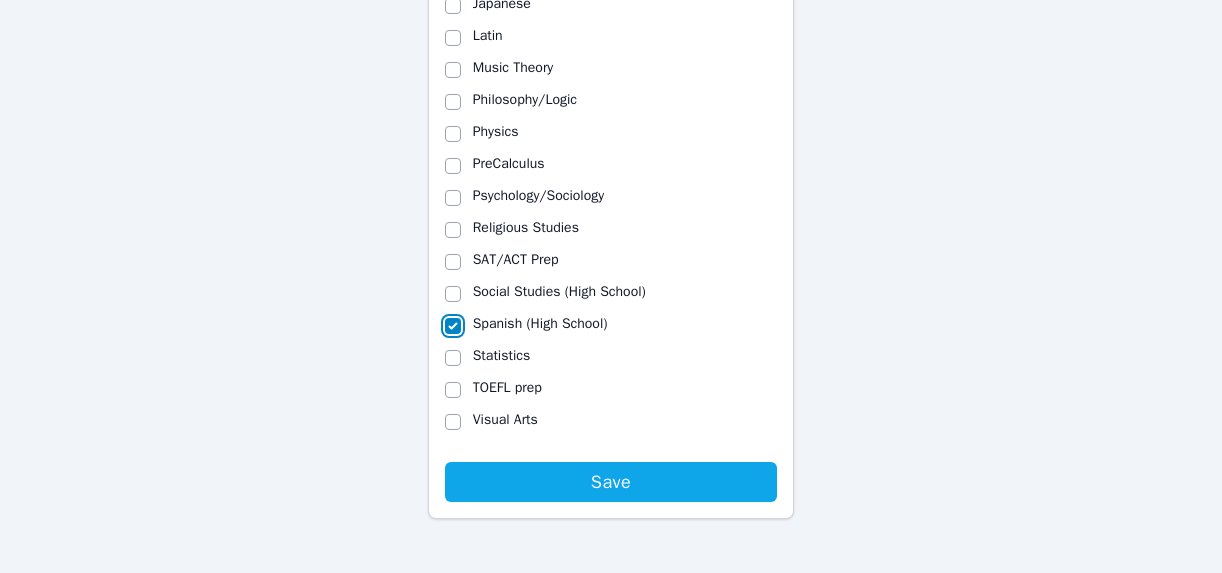 checkbox on "true" 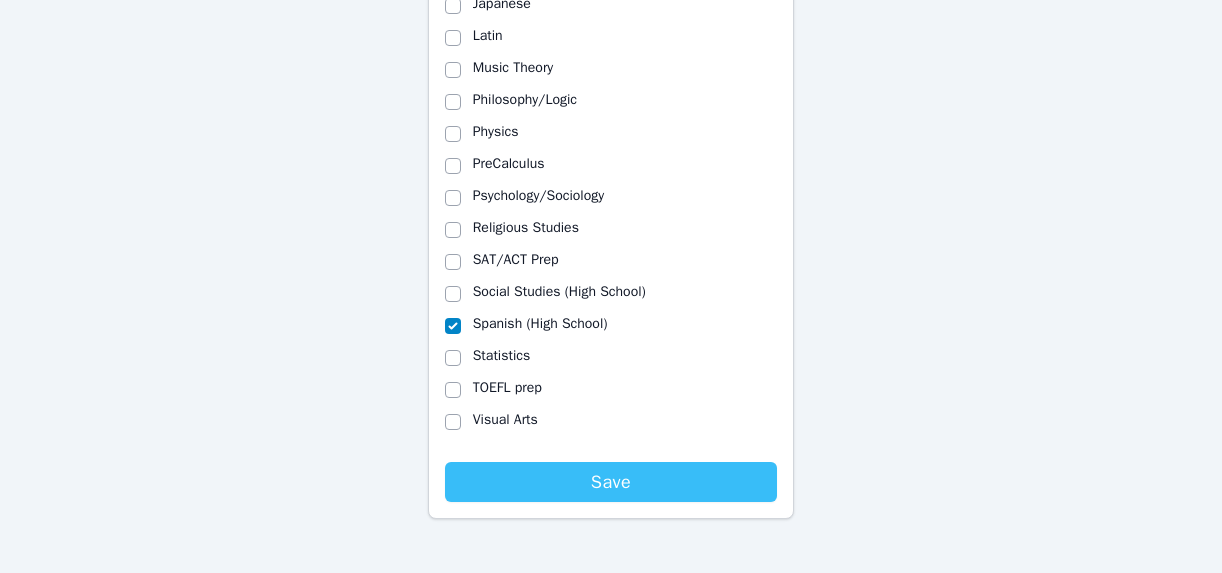 click on "Save" at bounding box center (611, 482) 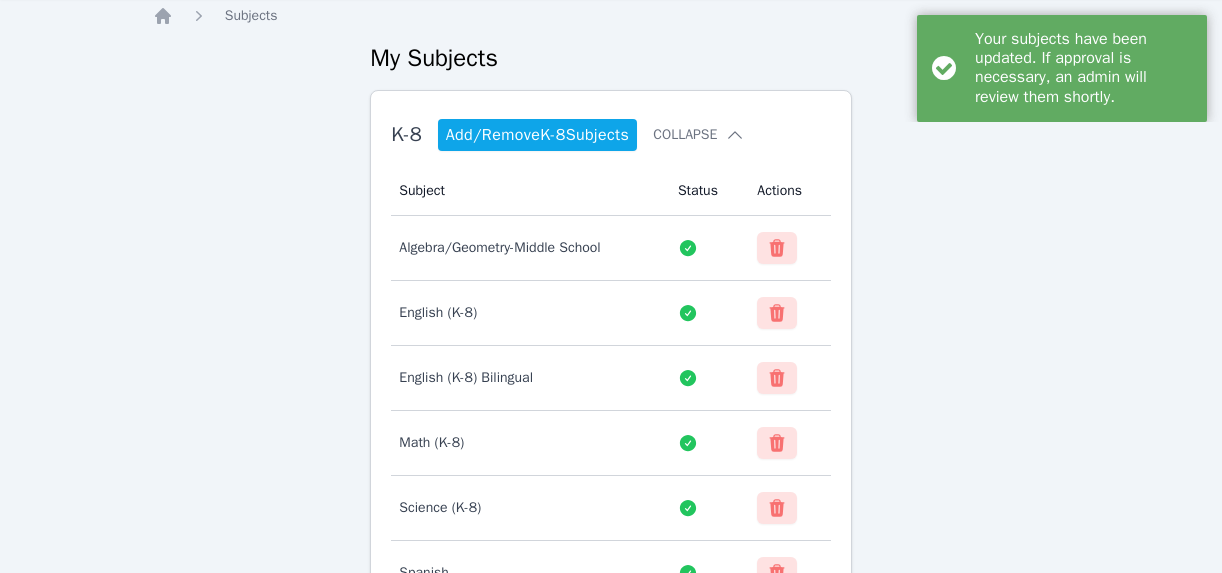 scroll, scrollTop: 60, scrollLeft: 0, axis: vertical 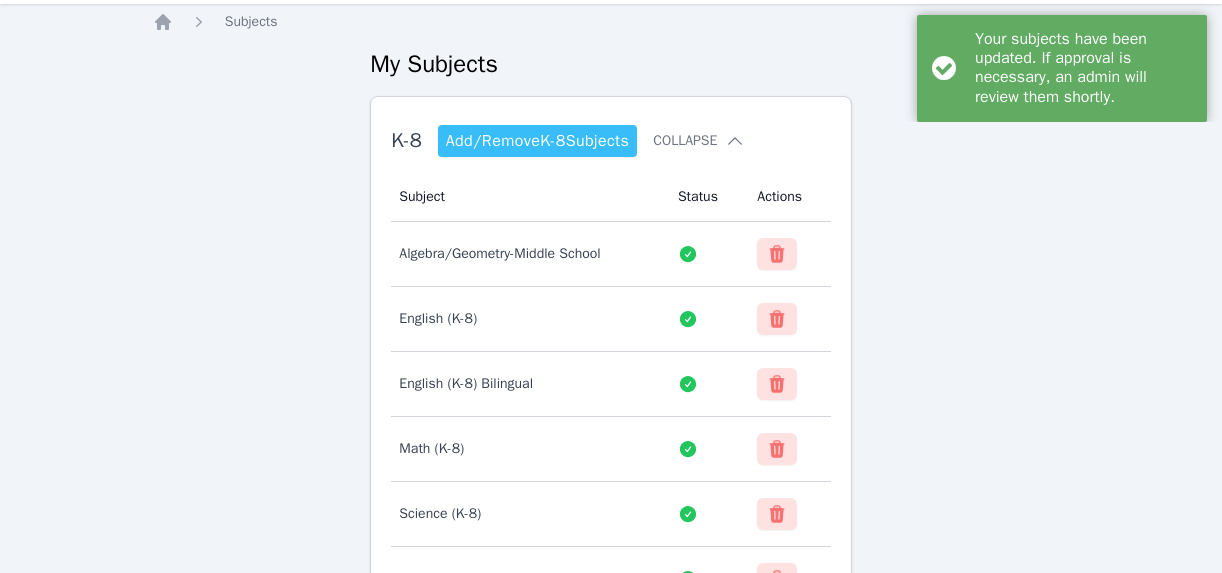 click on "Add/Remove  K-8  Subjects" at bounding box center (538, 141) 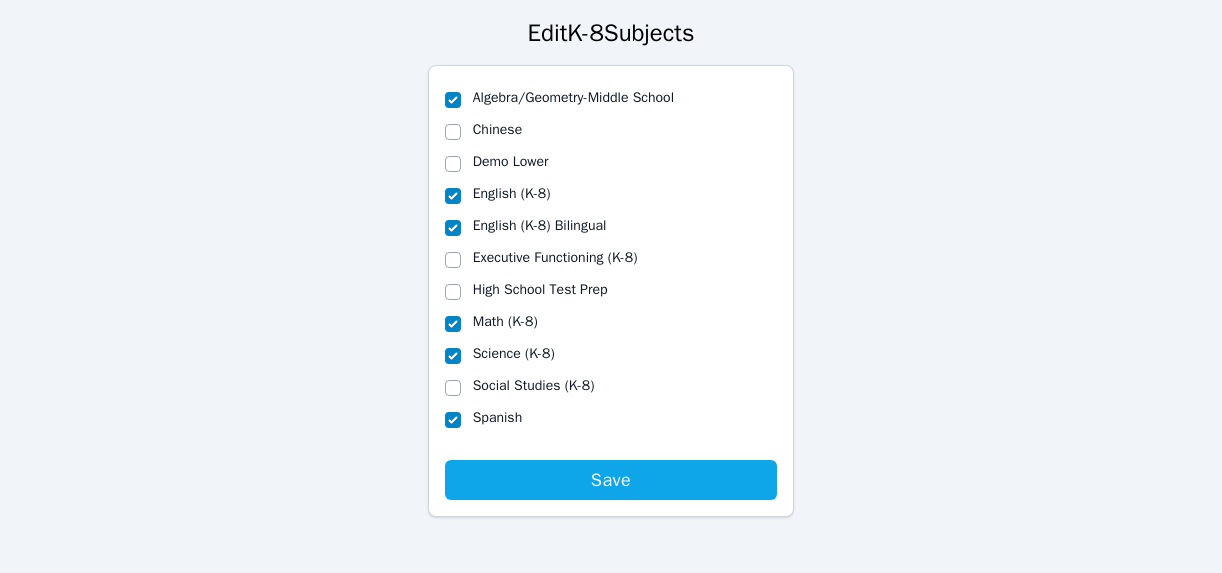 scroll, scrollTop: 0, scrollLeft: 0, axis: both 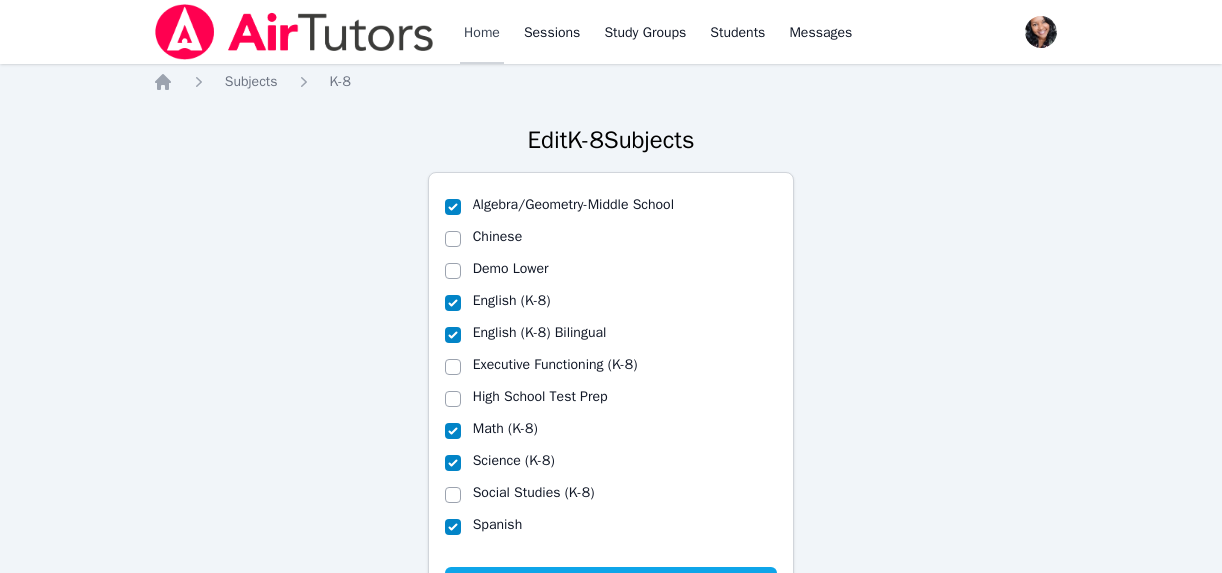 click on "Home" at bounding box center (482, 32) 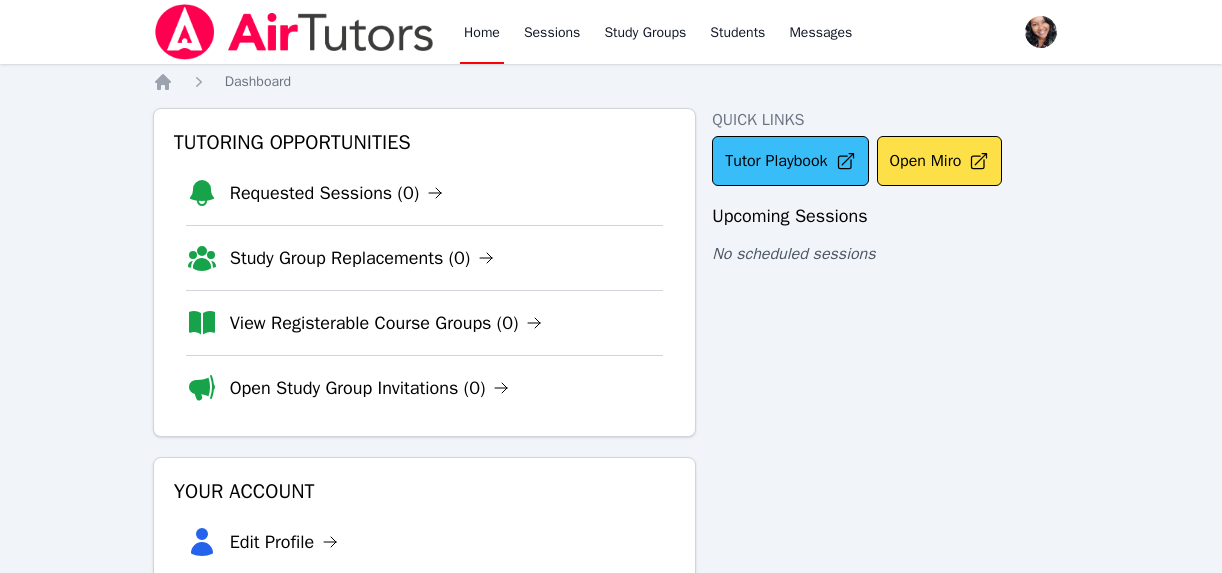 click on "Tutor Playbook" at bounding box center [790, 161] 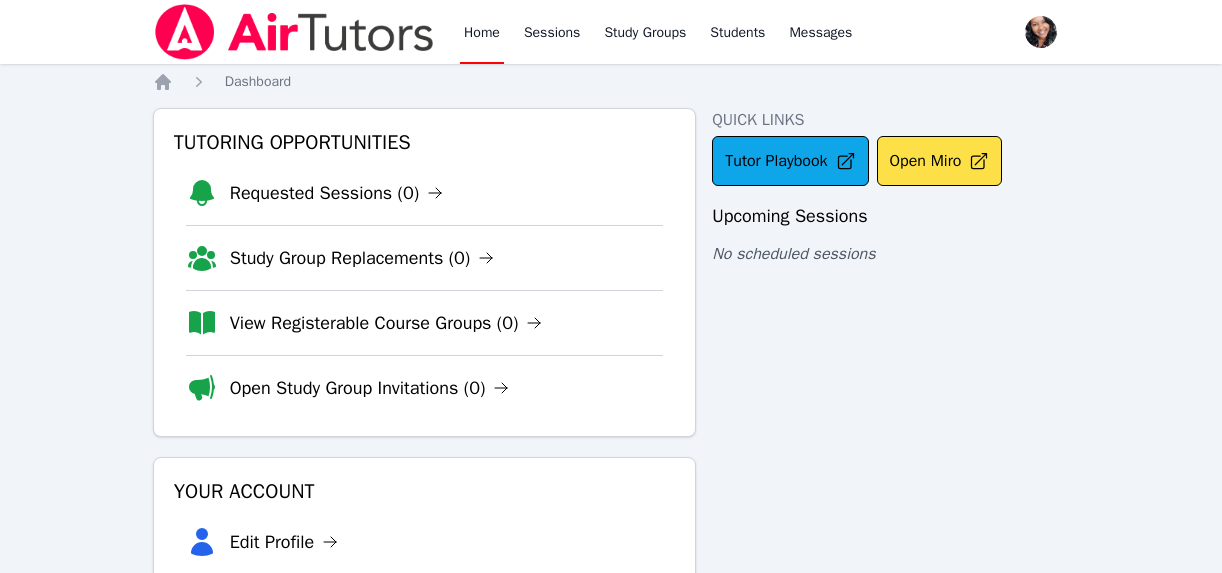 scroll, scrollTop: 253, scrollLeft: 0, axis: vertical 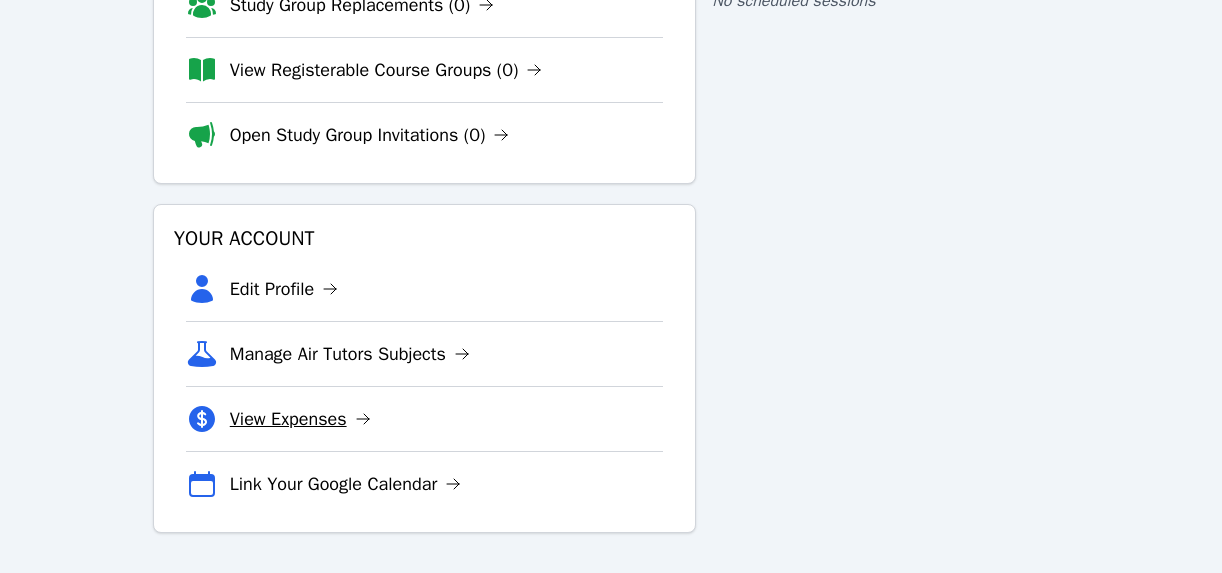 click on "View Expenses" at bounding box center (300, 419) 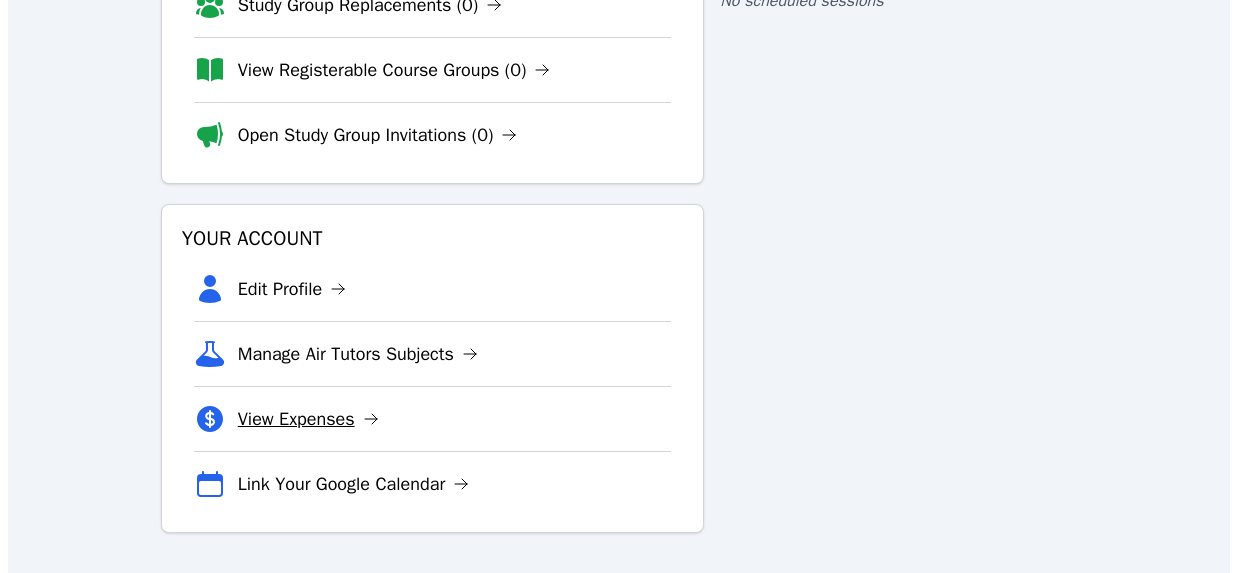 scroll, scrollTop: 0, scrollLeft: 0, axis: both 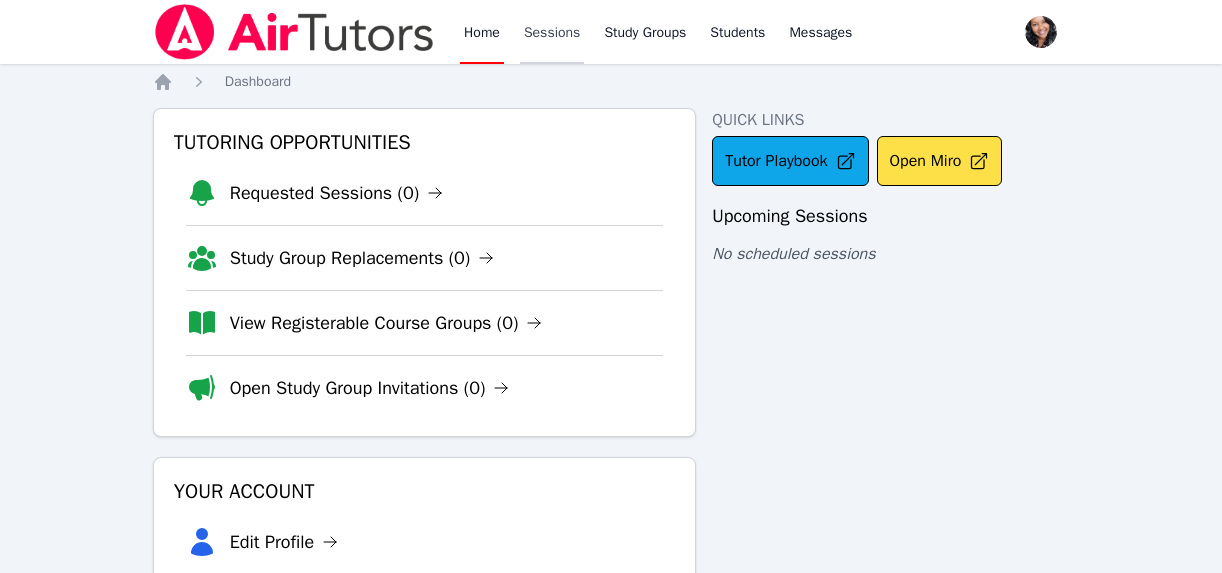 click on "Sessions" at bounding box center (552, 32) 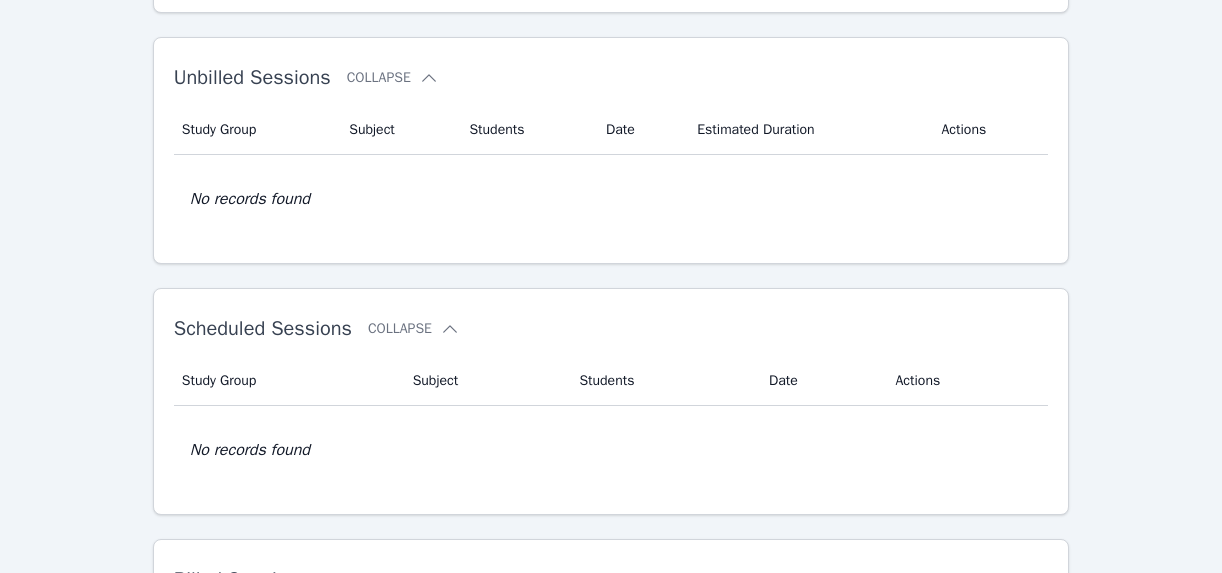 scroll, scrollTop: 450, scrollLeft: 0, axis: vertical 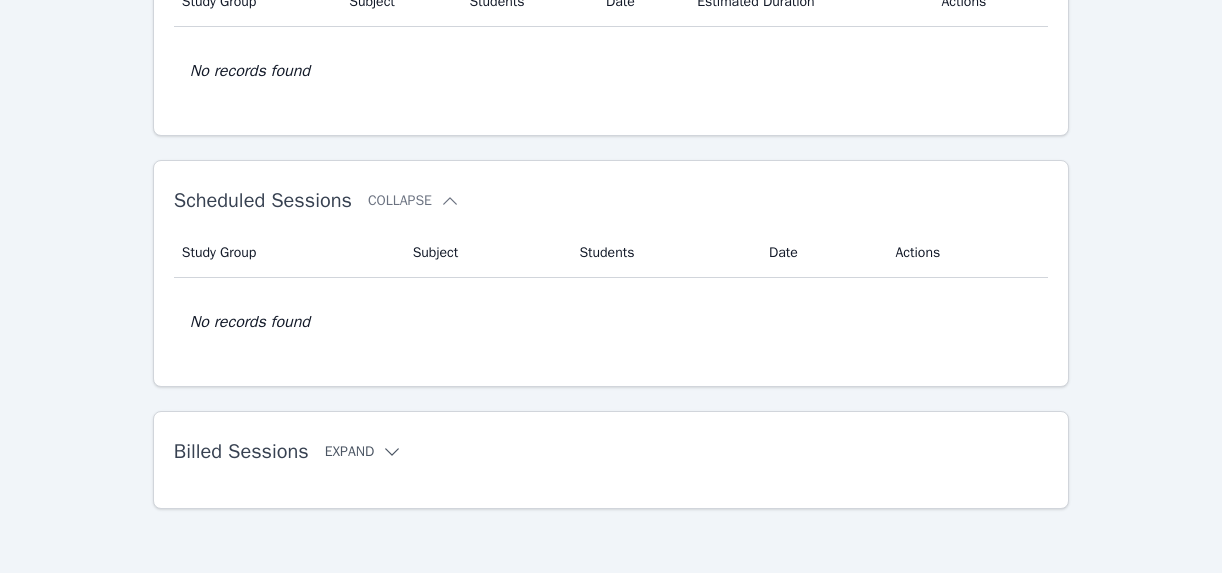 click on "Expand" at bounding box center [364, 452] 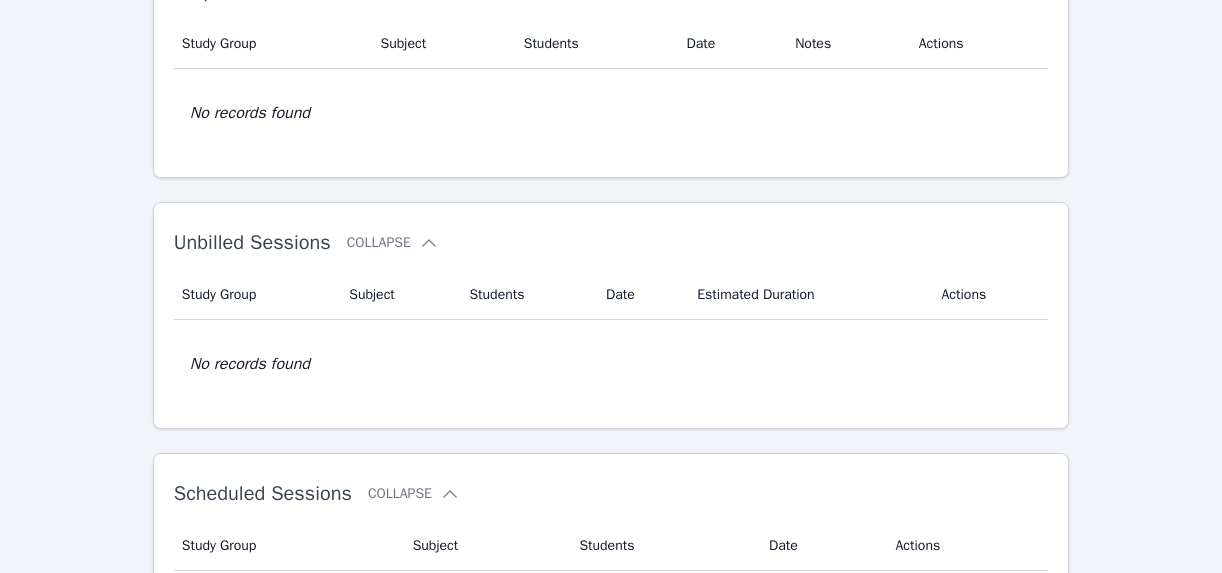 scroll, scrollTop: 0, scrollLeft: 0, axis: both 